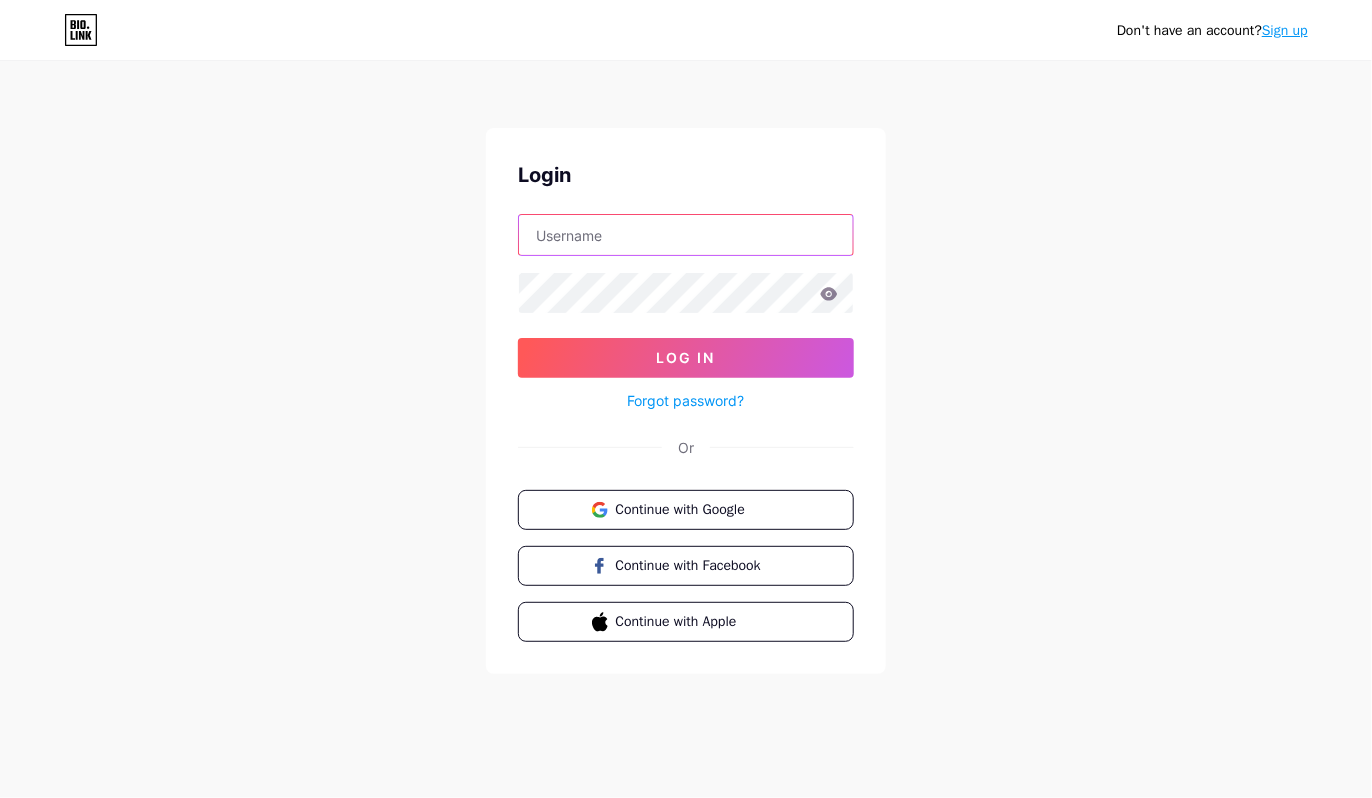 click at bounding box center [686, 235] 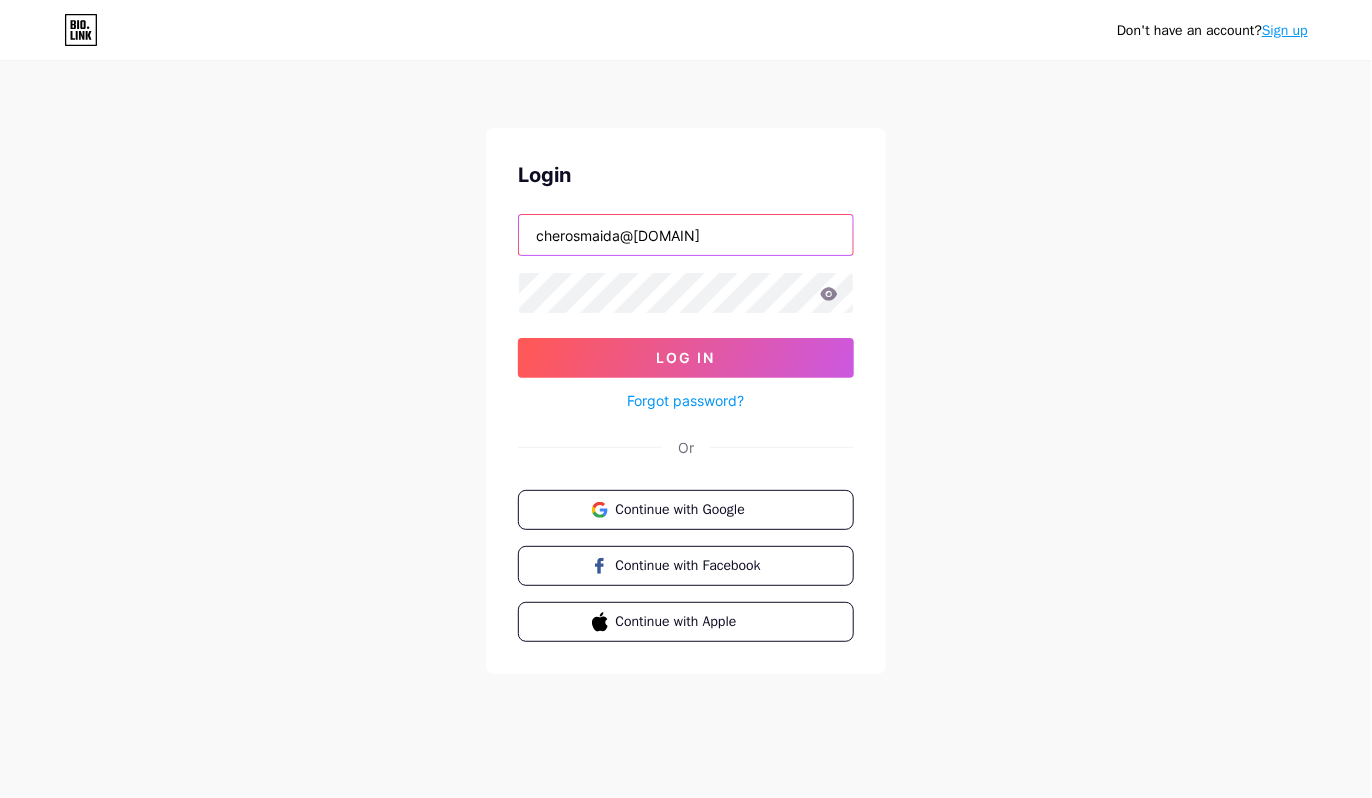 click on "cherosmaida@[DOMAIN]" at bounding box center [686, 235] 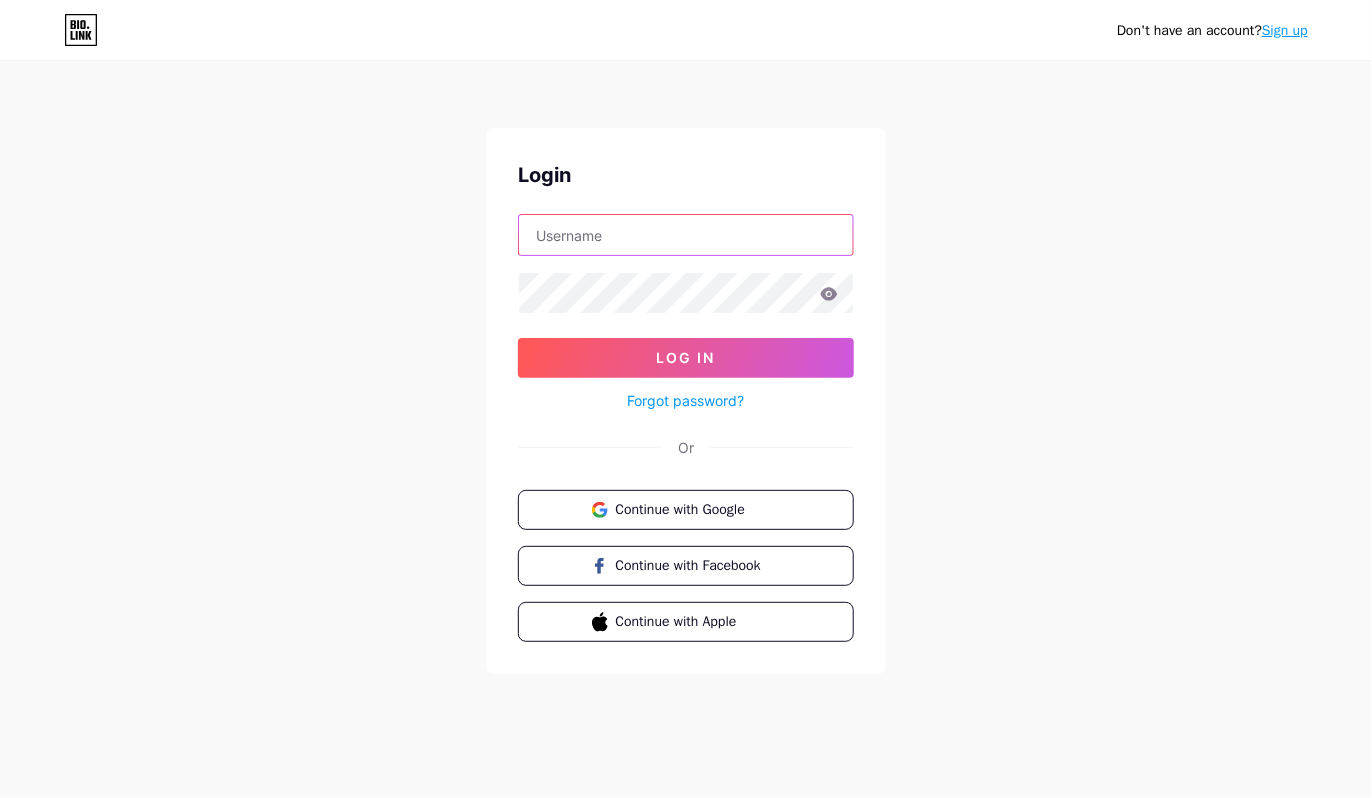 paste on "g-20338640@[DOMAIN]Profile image" 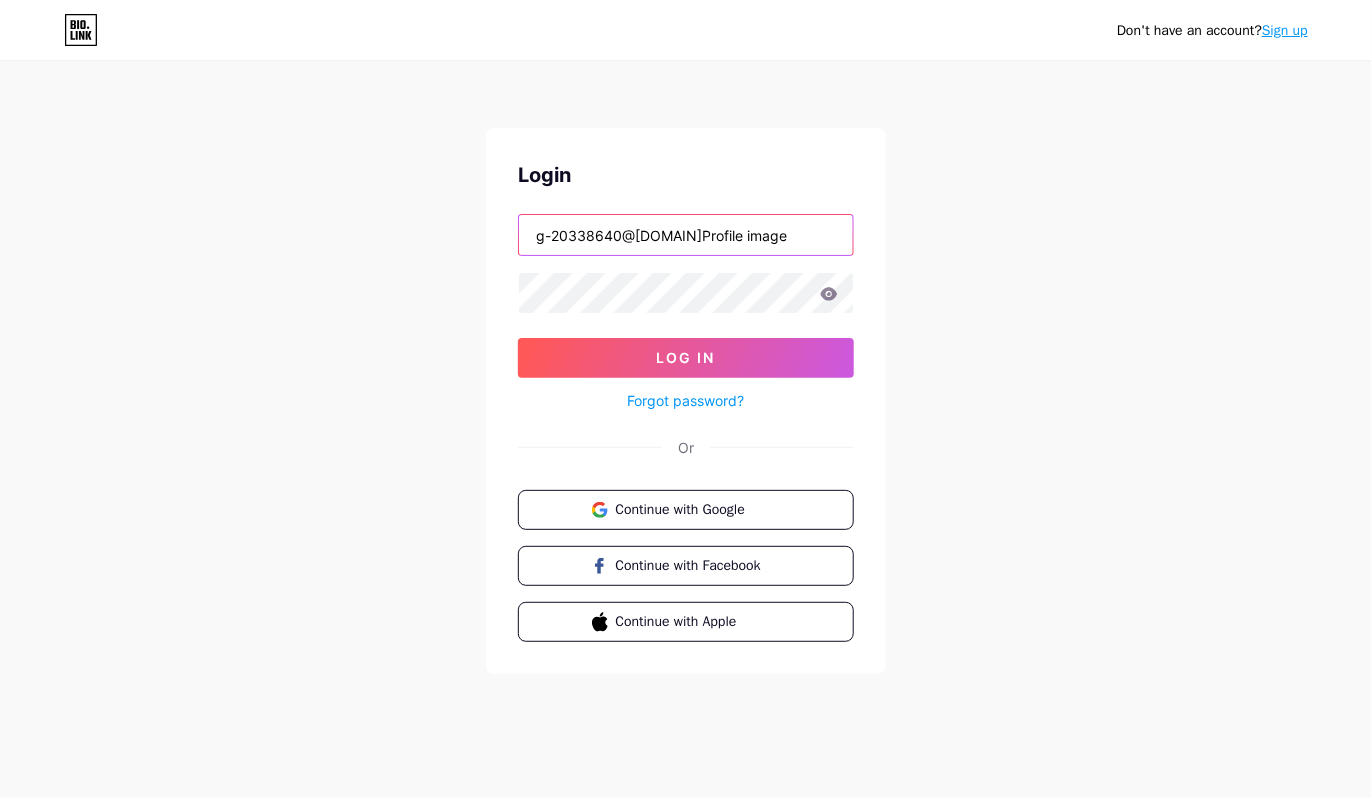 click on "g-20338640@[DOMAIN]Profile image" at bounding box center (686, 235) 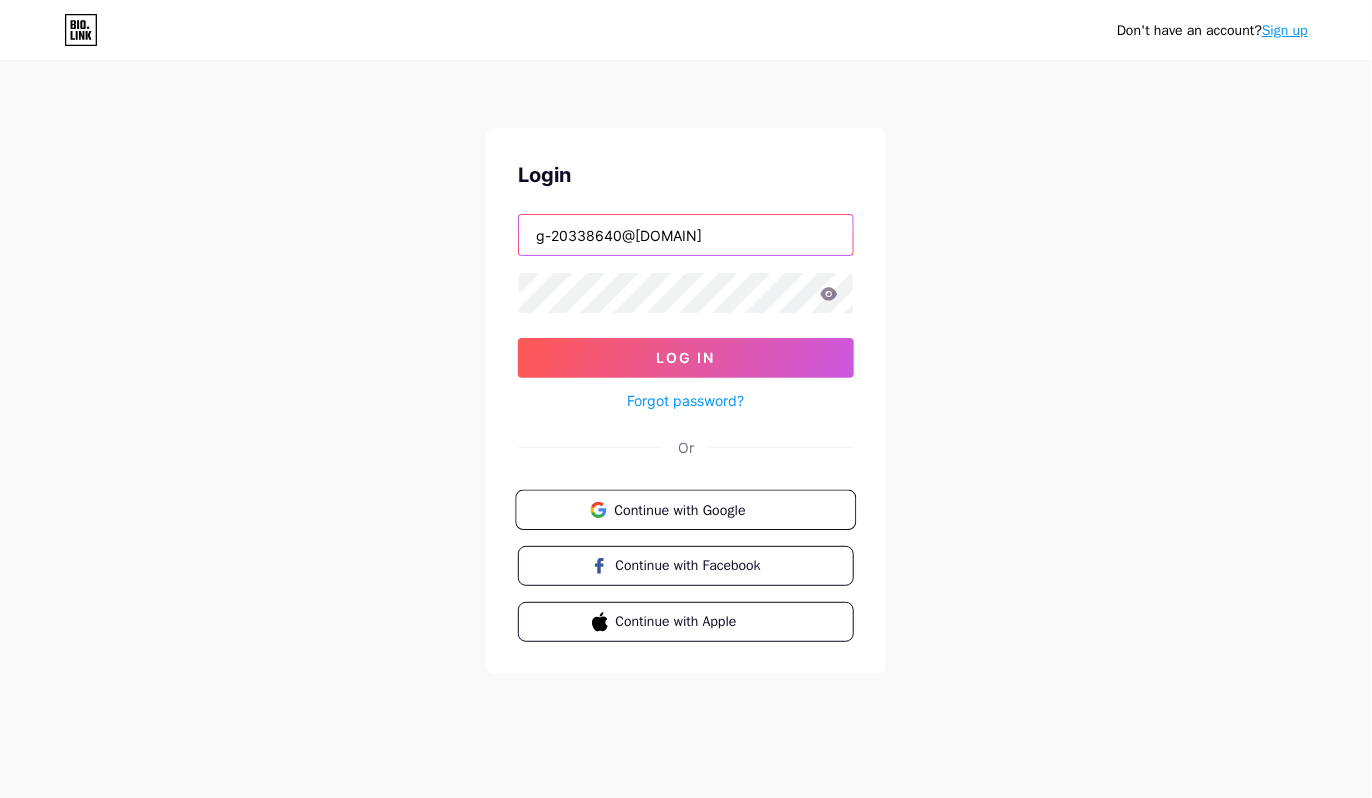type on "g-20338640@[DOMAIN]" 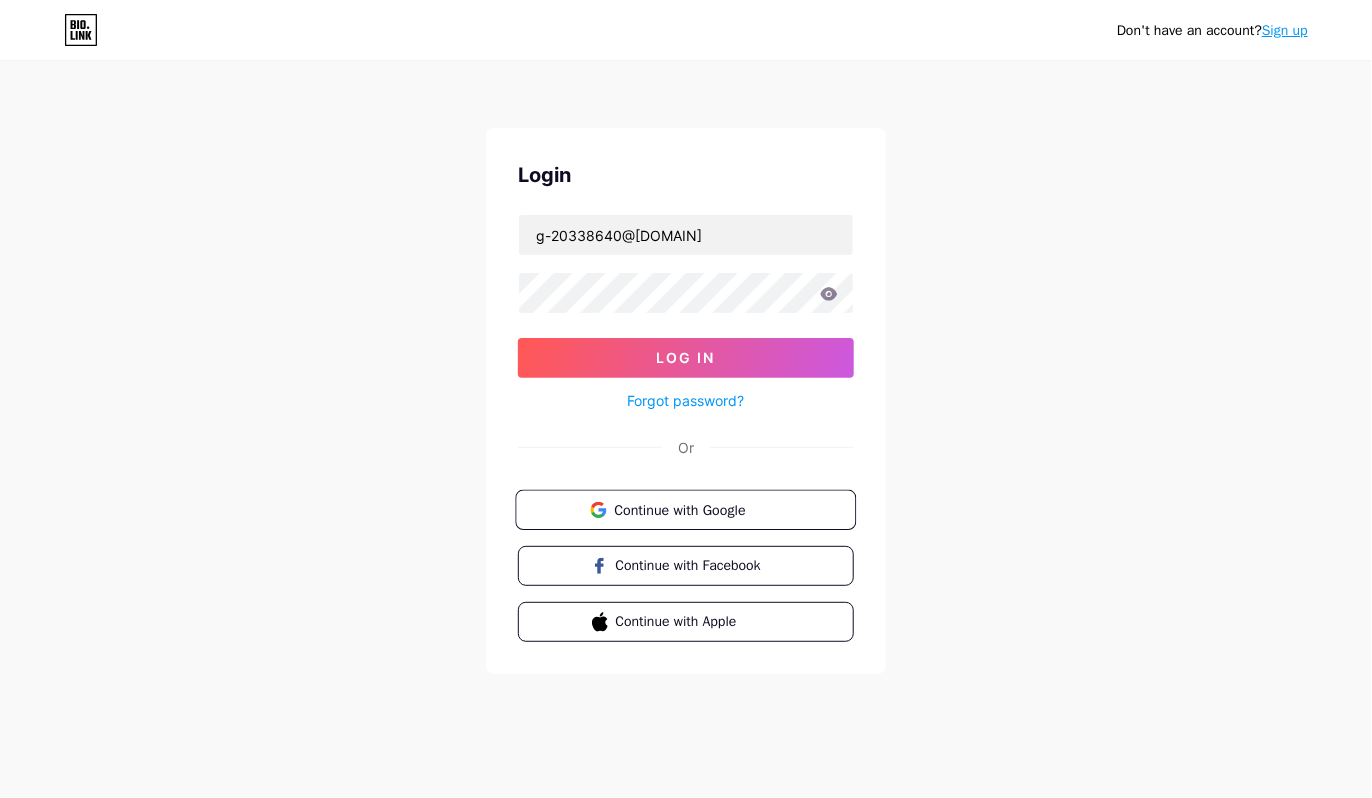 click on "Continue with Google" at bounding box center (697, 509) 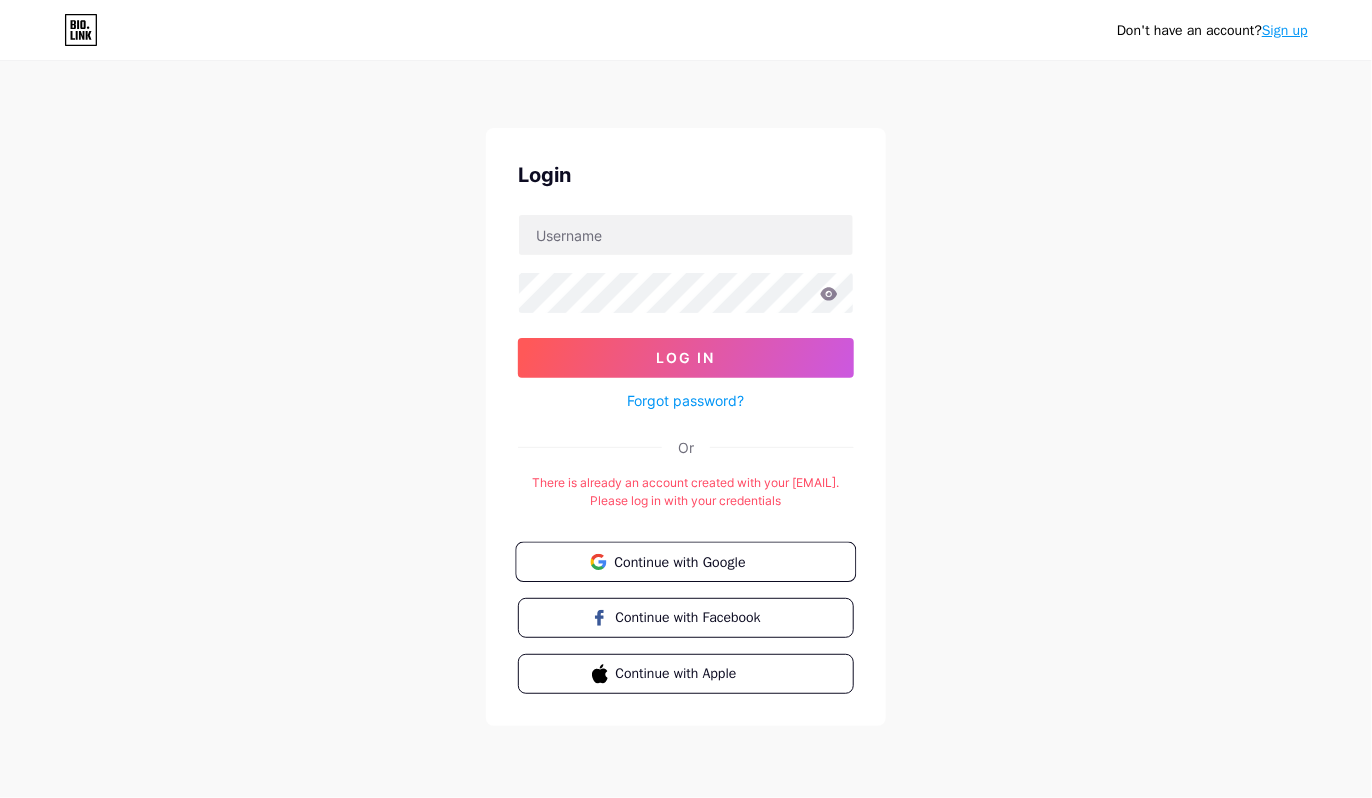 click on "Continue with Google" at bounding box center [685, 562] 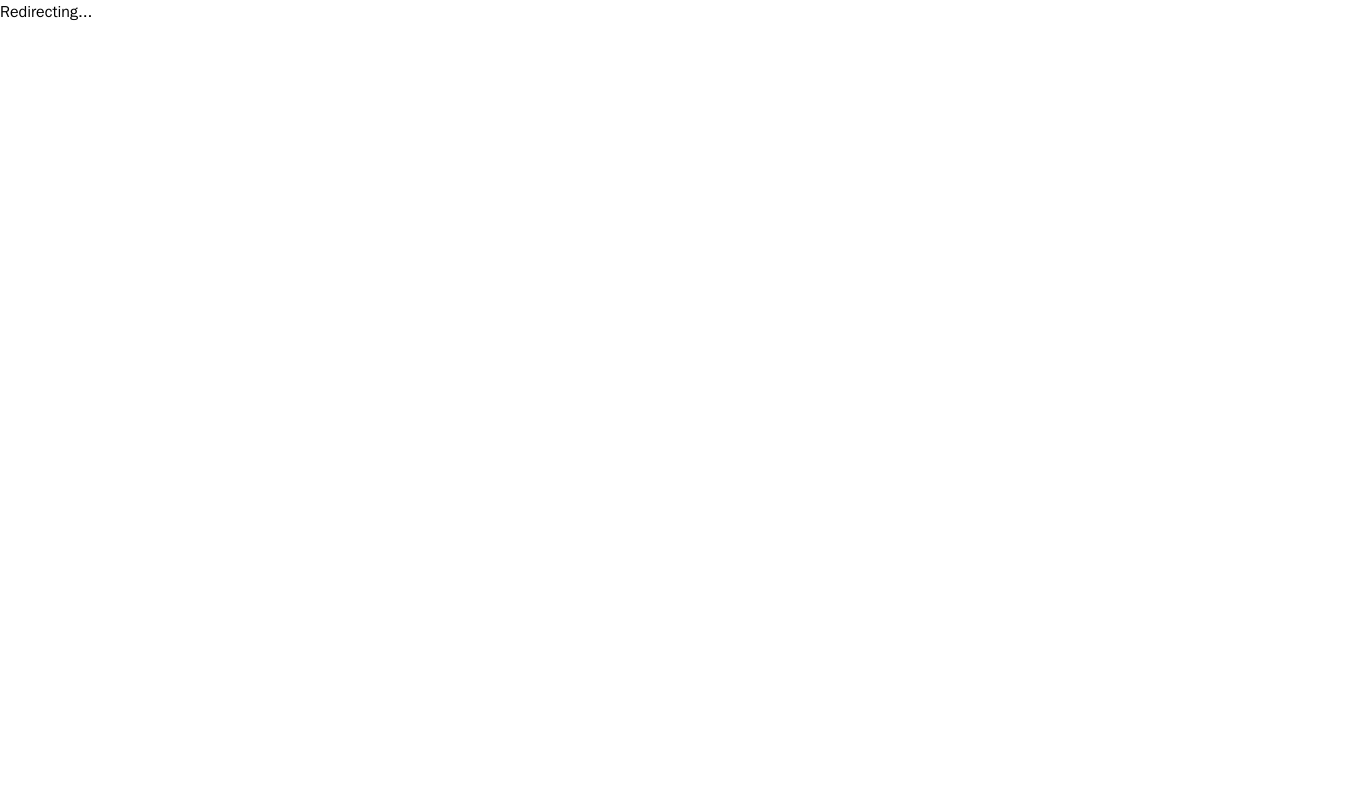 scroll, scrollTop: 0, scrollLeft: 0, axis: both 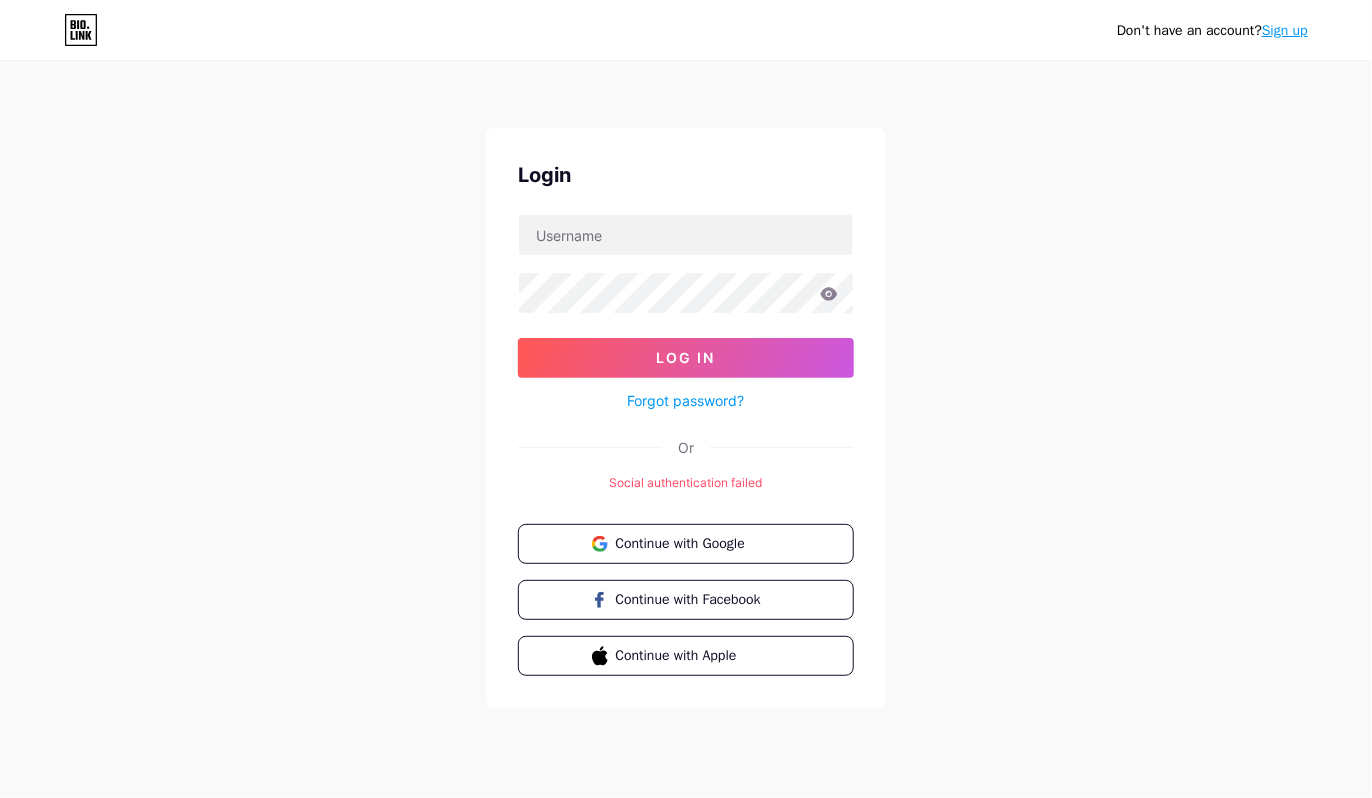 click on "Sign up" at bounding box center [1285, 30] 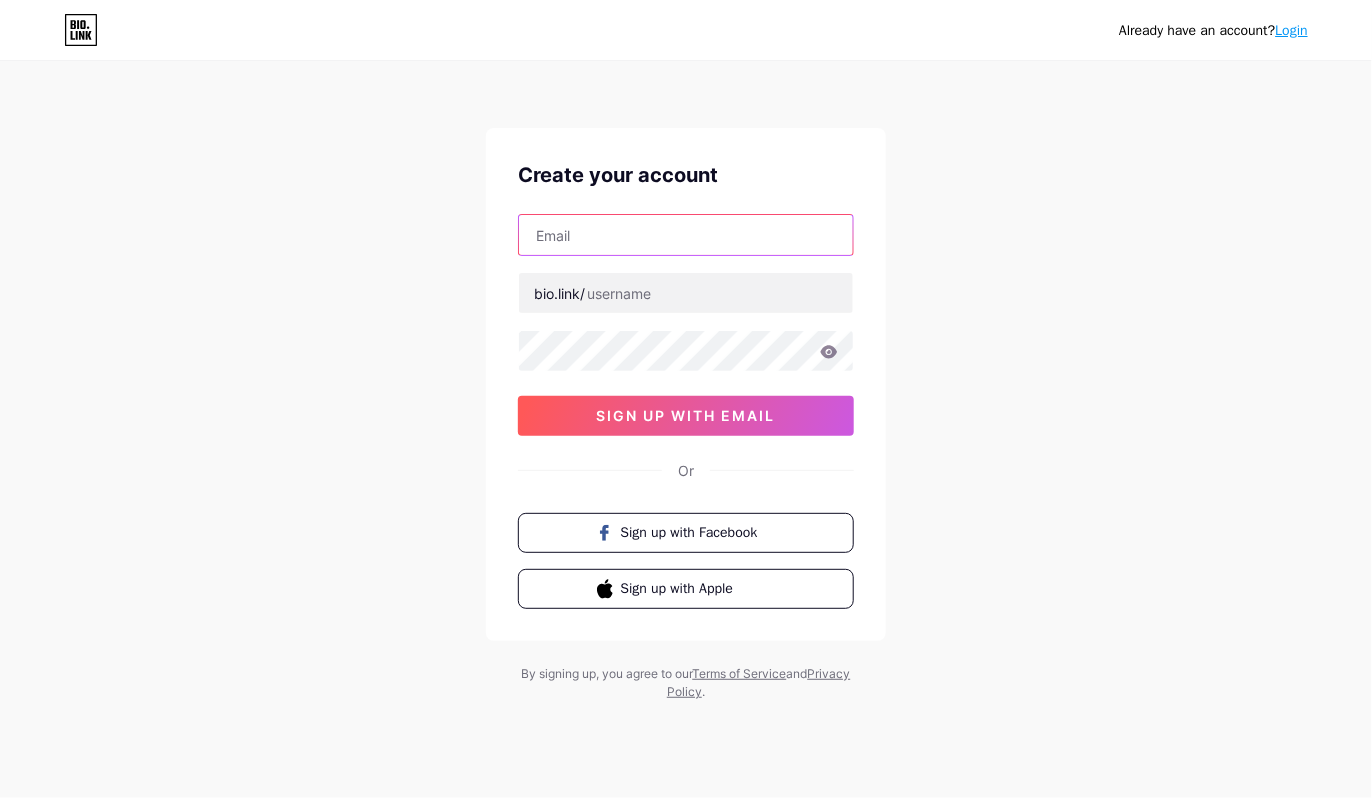 click at bounding box center (686, 235) 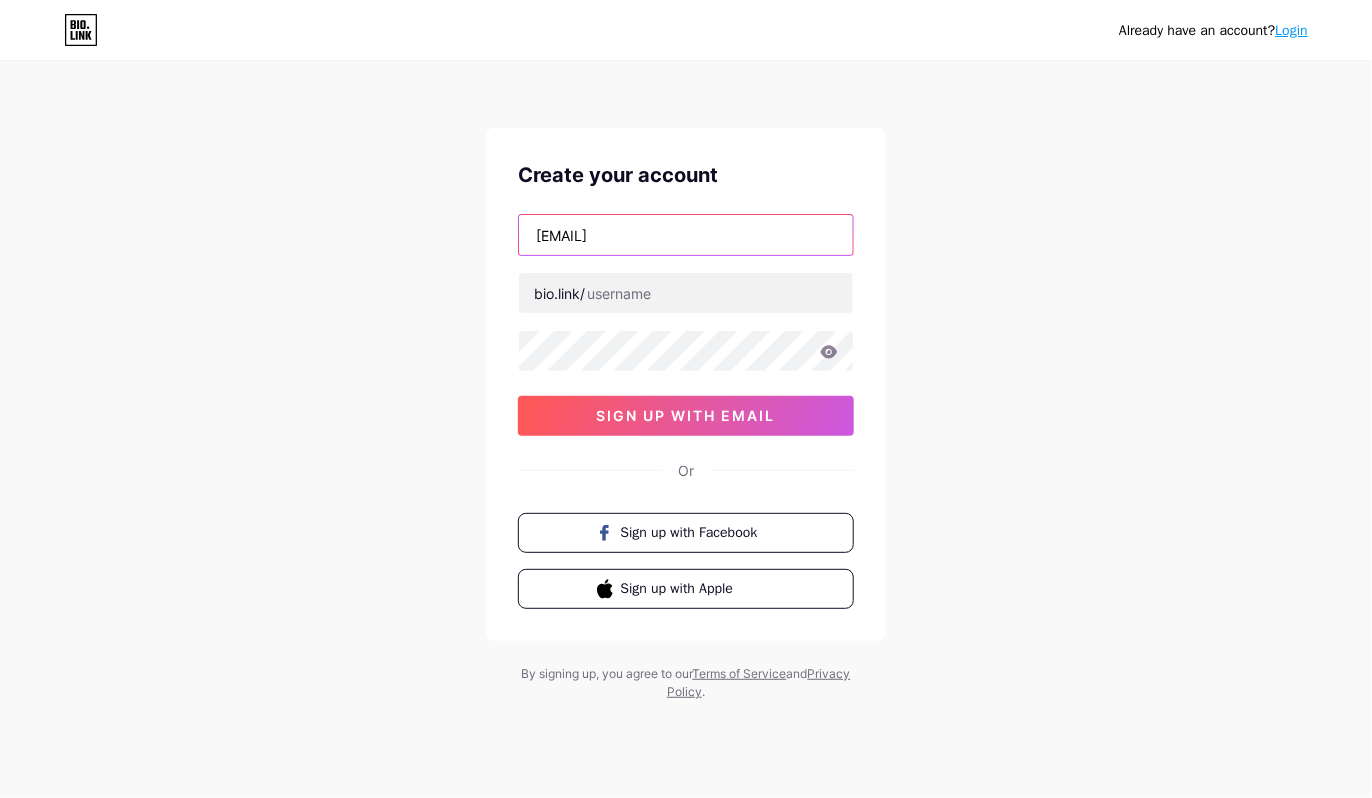 type on "cherosmaida@[DOMAIN]" 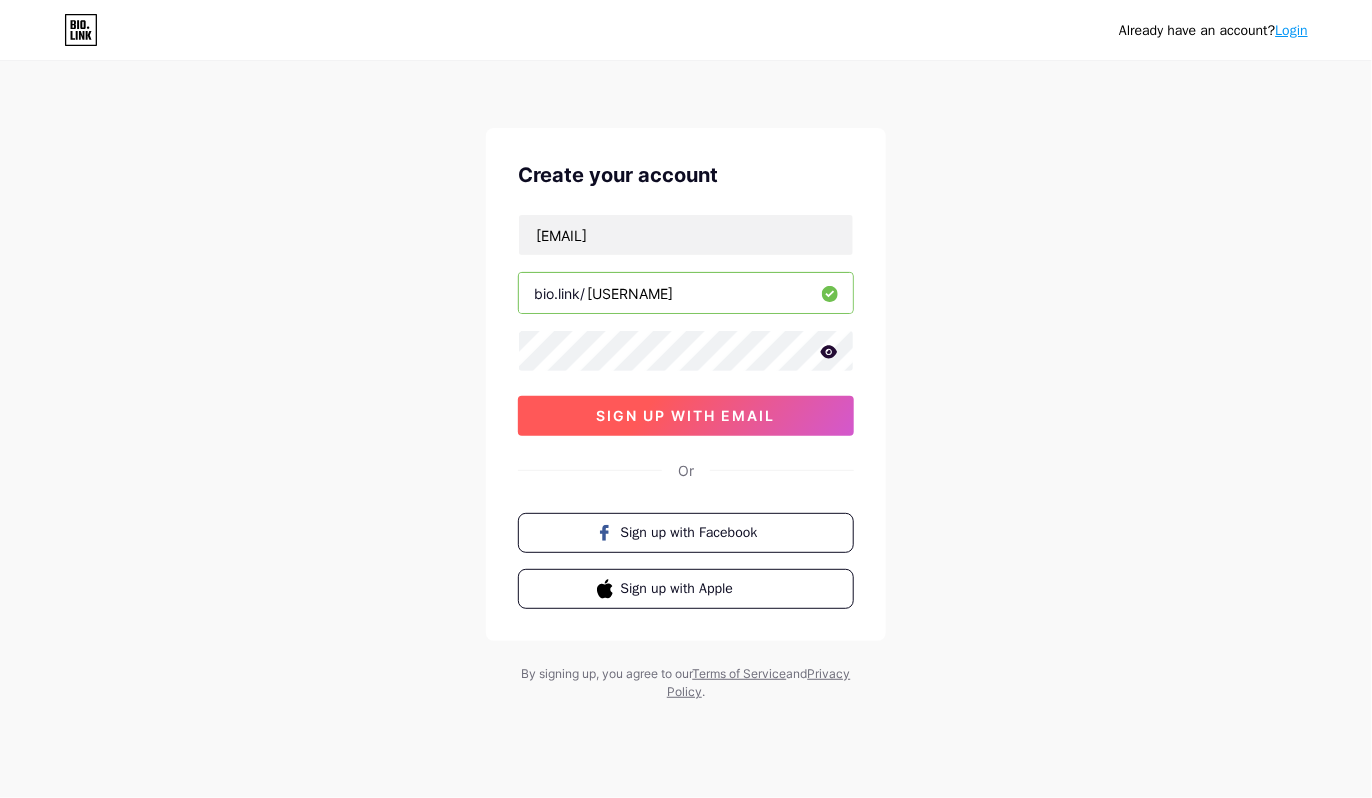 click on "sign up with email" at bounding box center [686, 415] 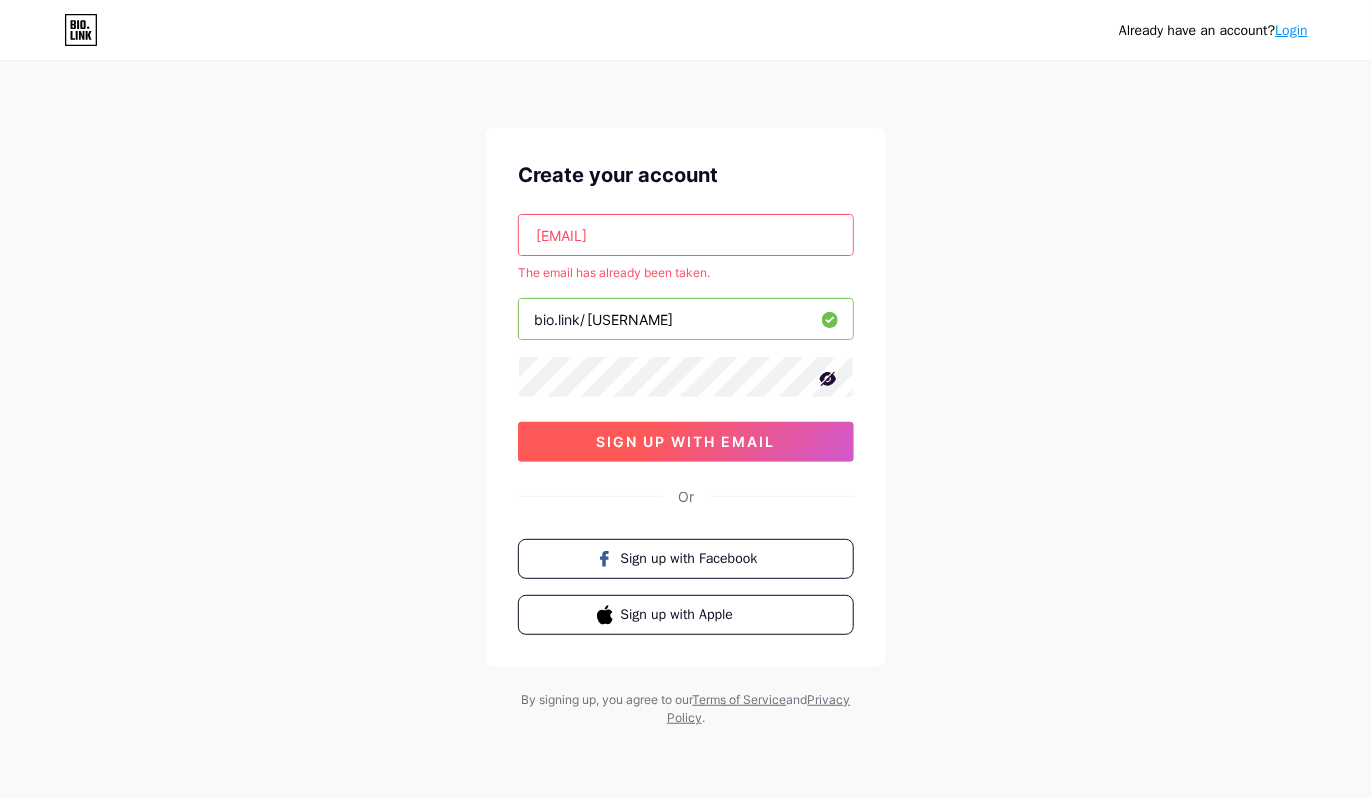click on "sign up with email" at bounding box center (686, 441) 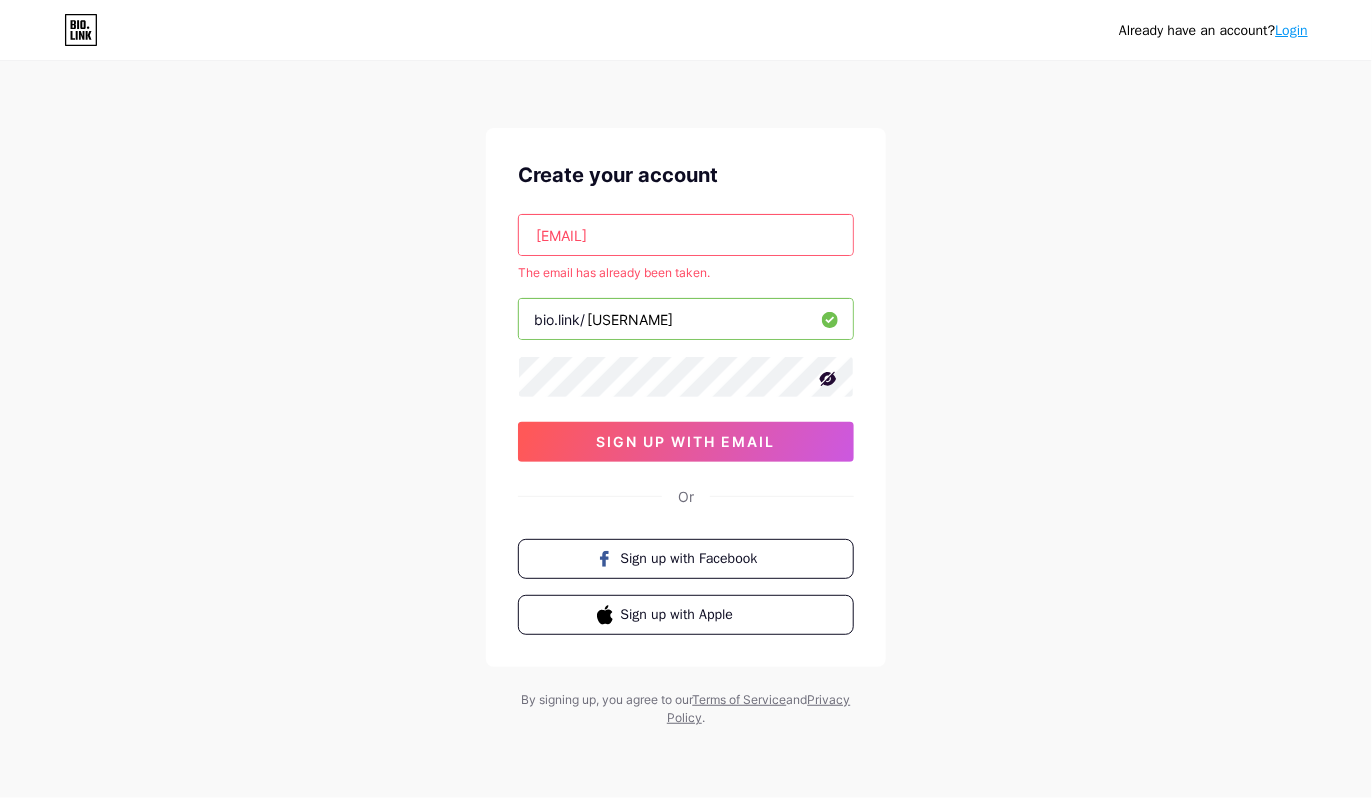 click on "cherosmaida@[DOMAIN]" at bounding box center [686, 235] 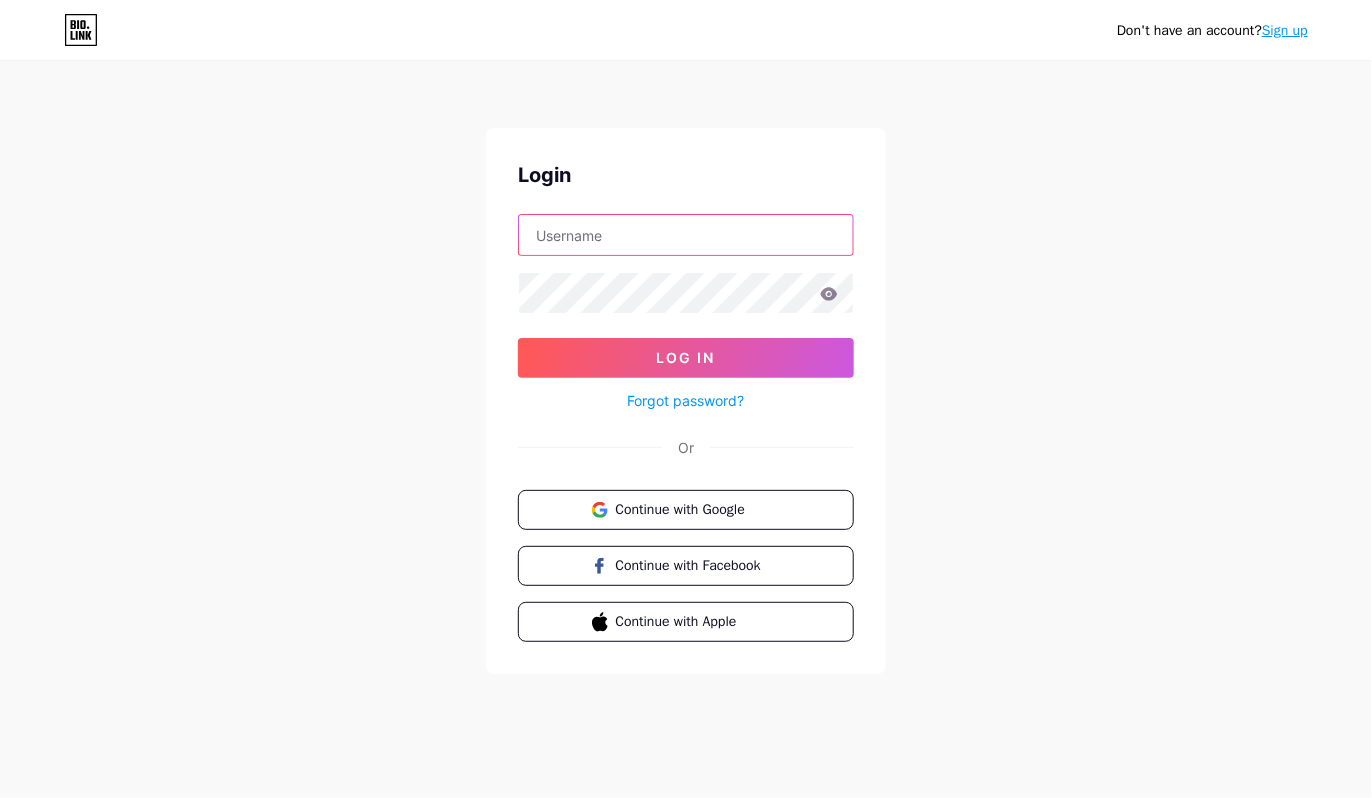 type on "ubksmkkdihati" 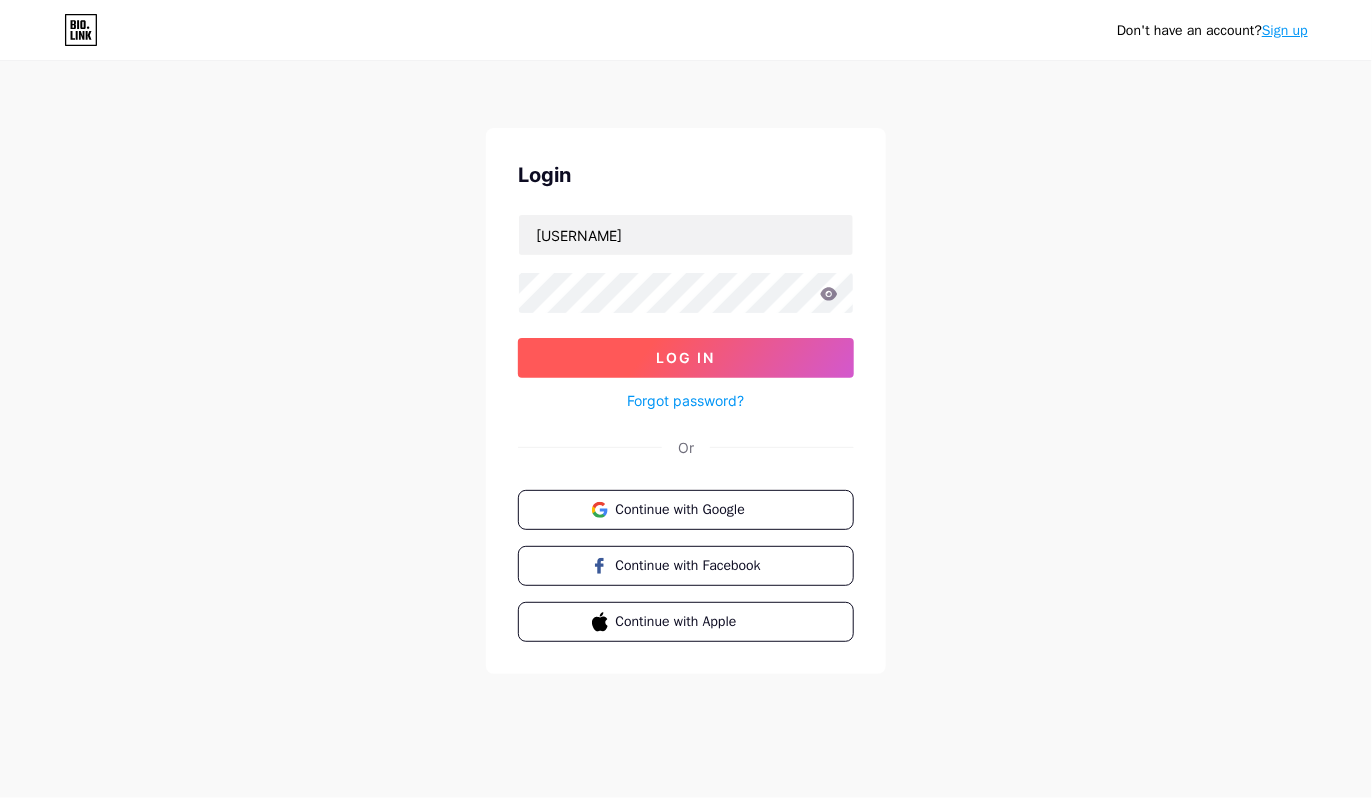 click on "Log In" at bounding box center [686, 358] 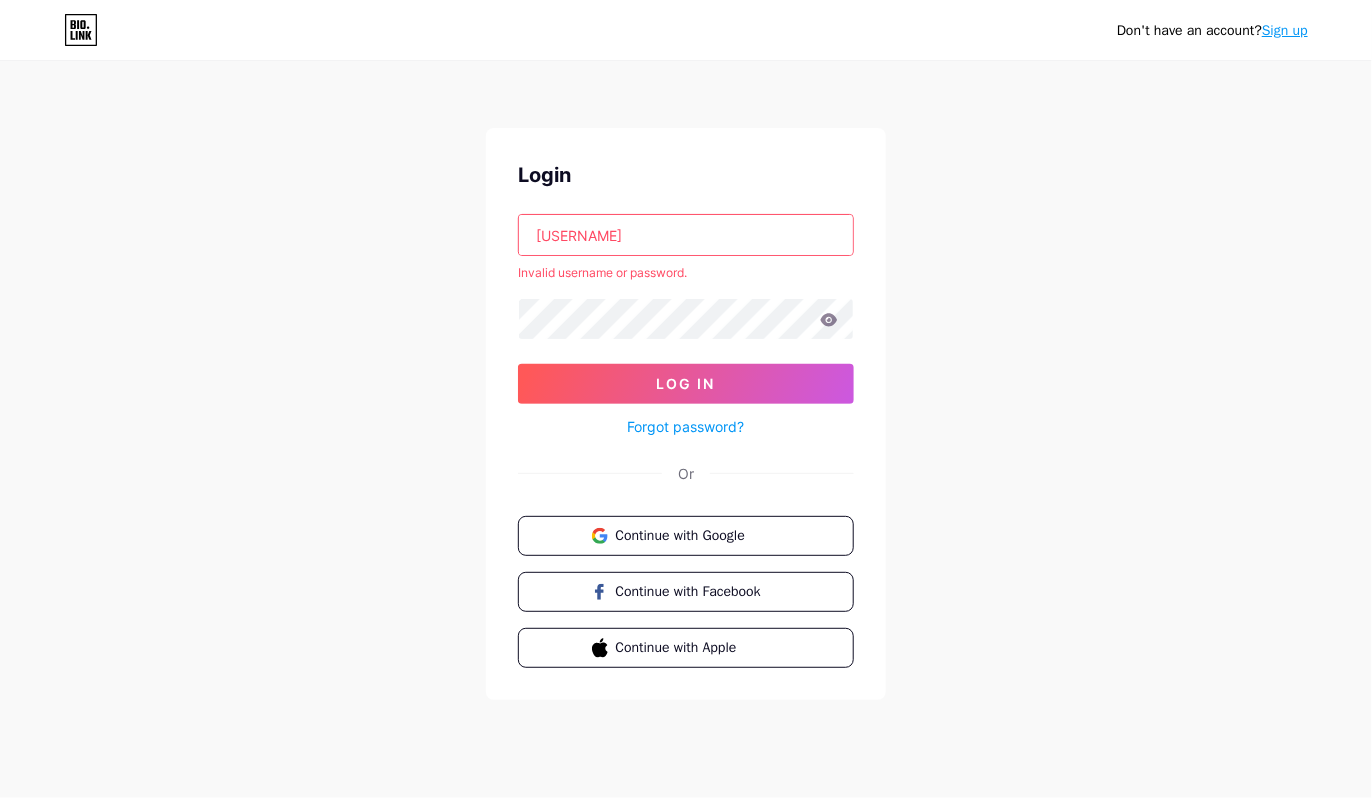 click on "Invalid username or password." at bounding box center (686, 273) 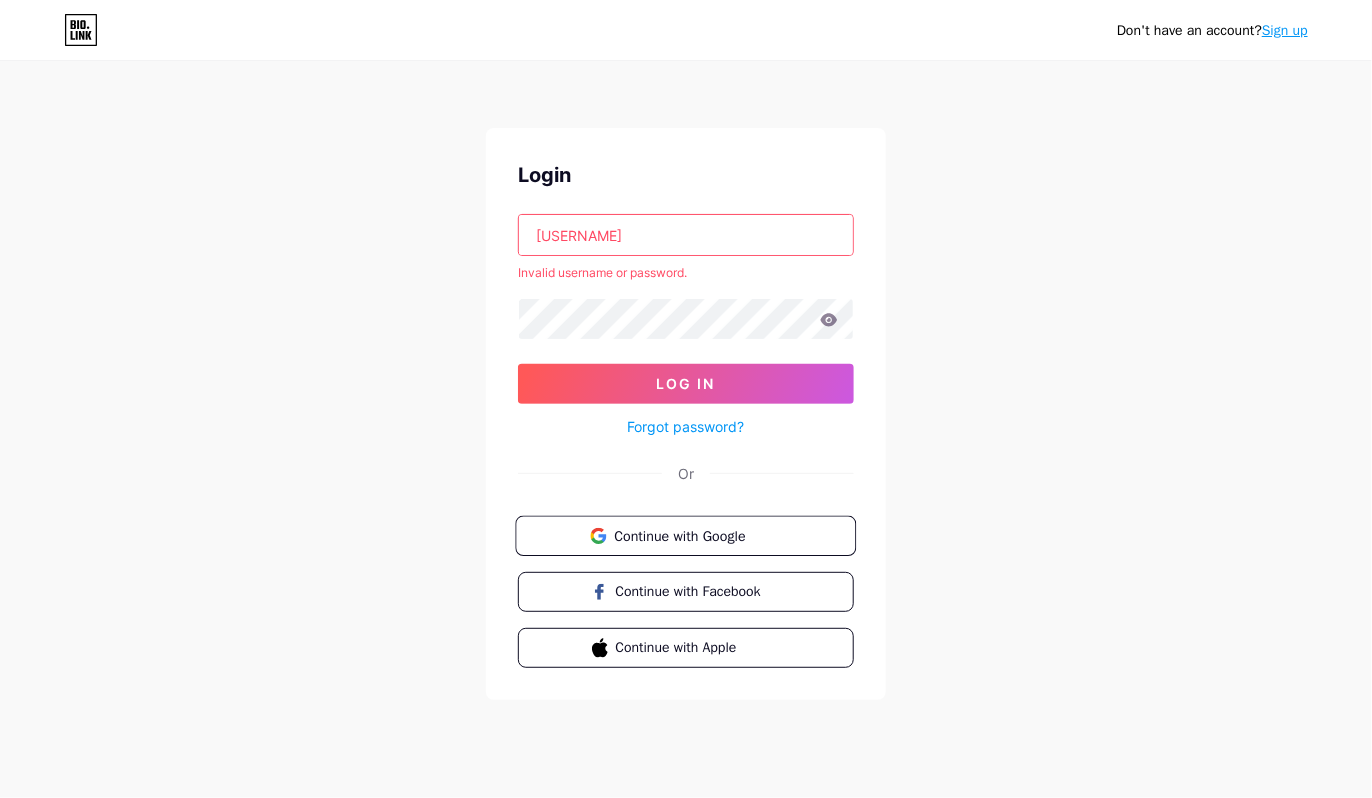 click on "Continue with Google" at bounding box center [697, 535] 